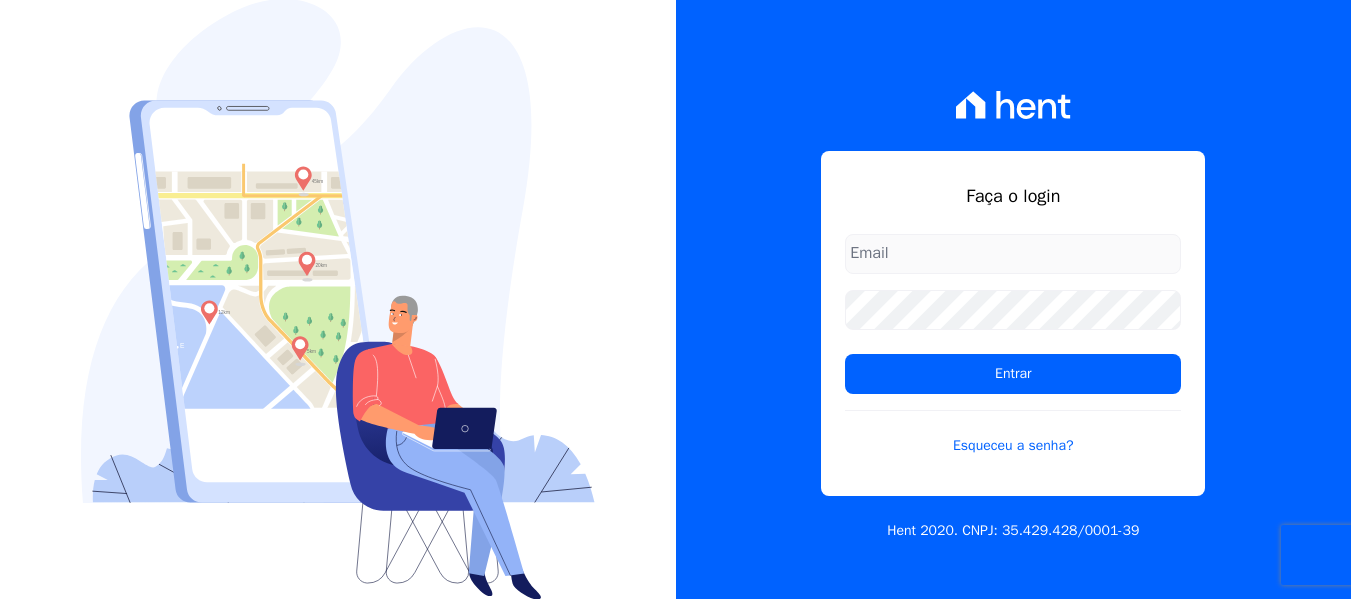 scroll, scrollTop: 0, scrollLeft: 0, axis: both 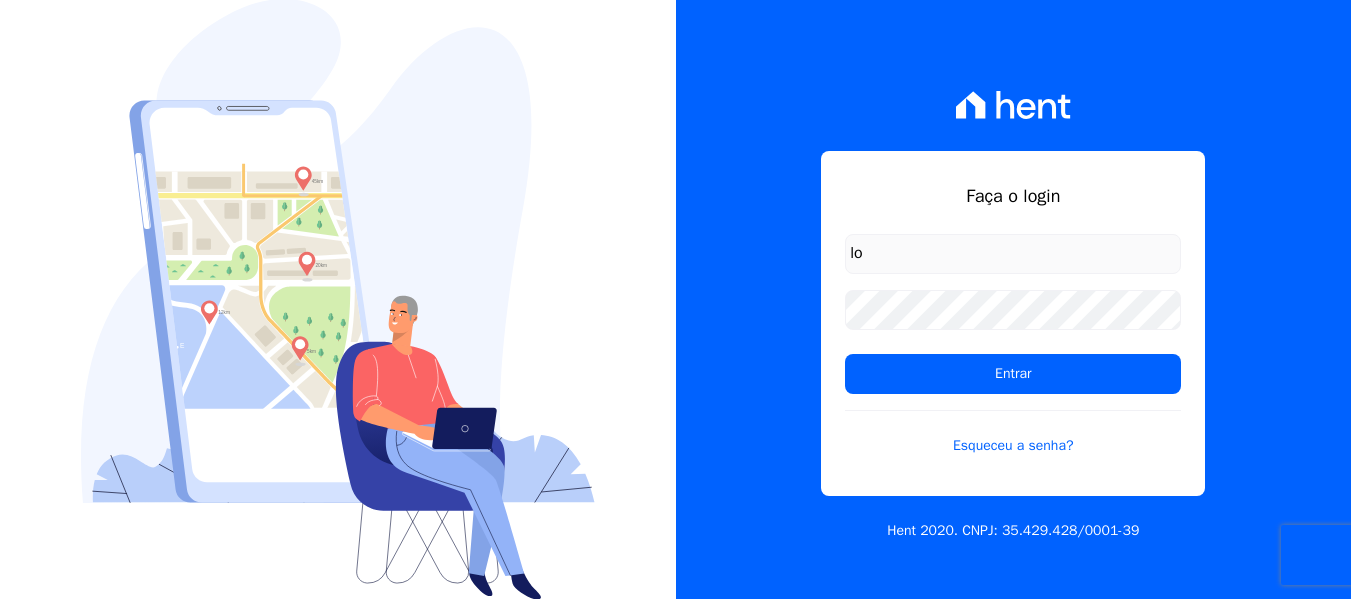 type on "lorena@h2urbanismo.com.br" 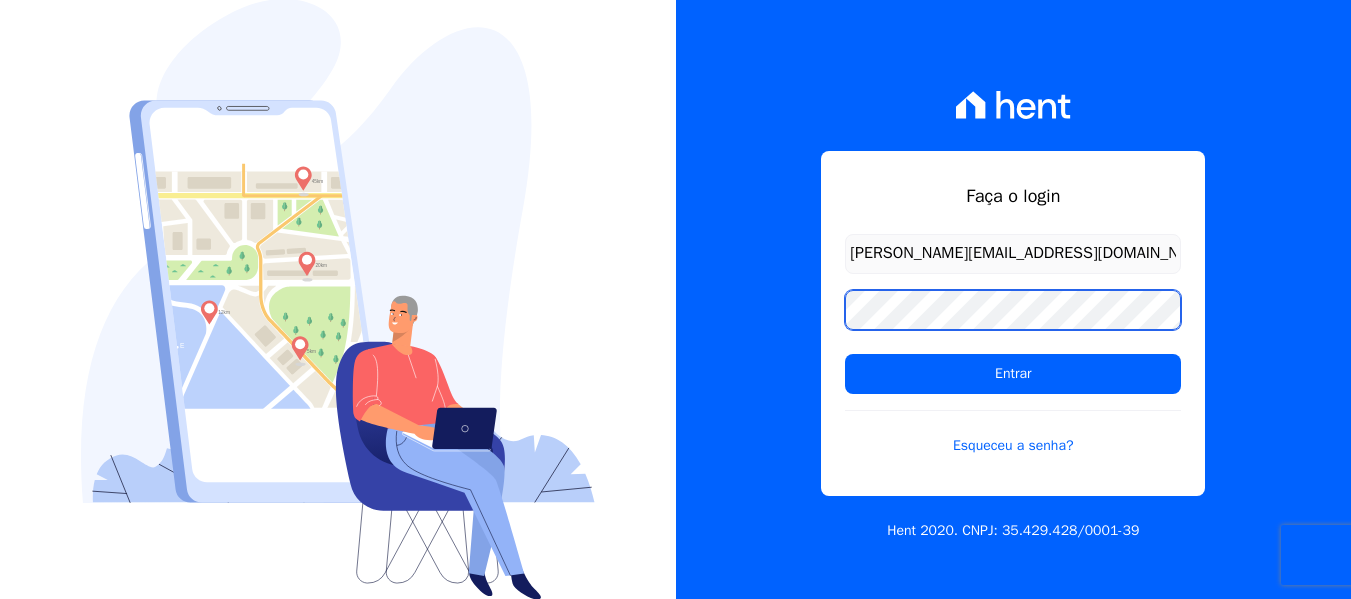 click on "Entrar" at bounding box center [1013, 374] 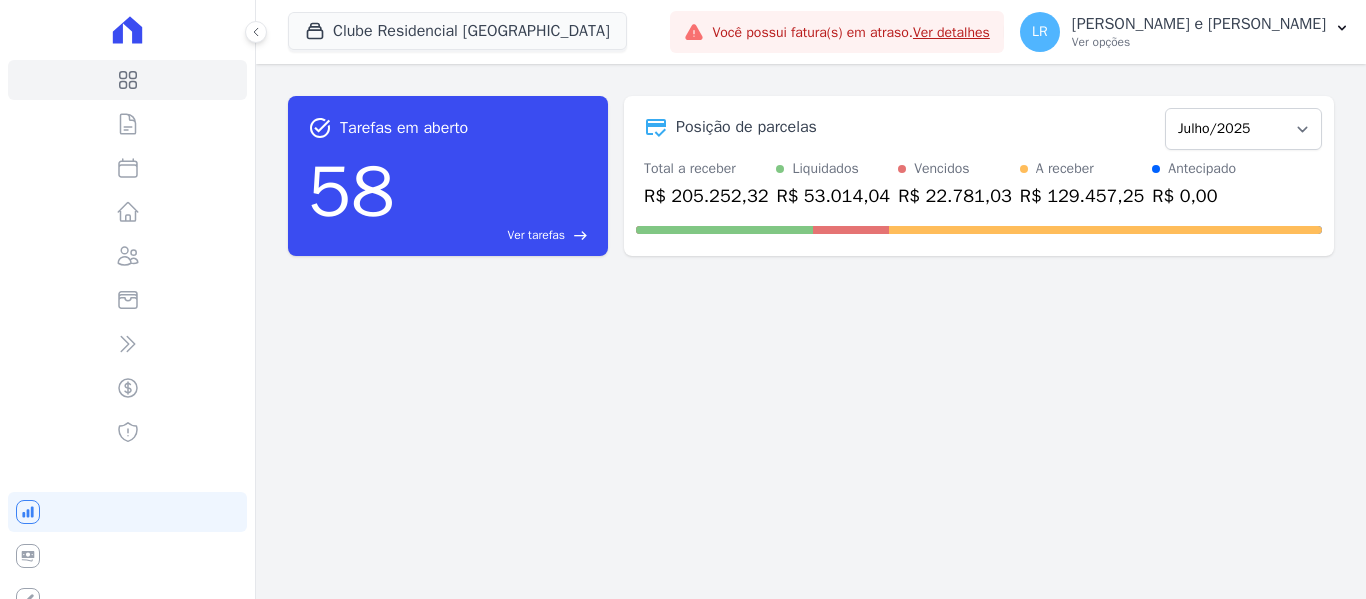 scroll, scrollTop: 0, scrollLeft: 0, axis: both 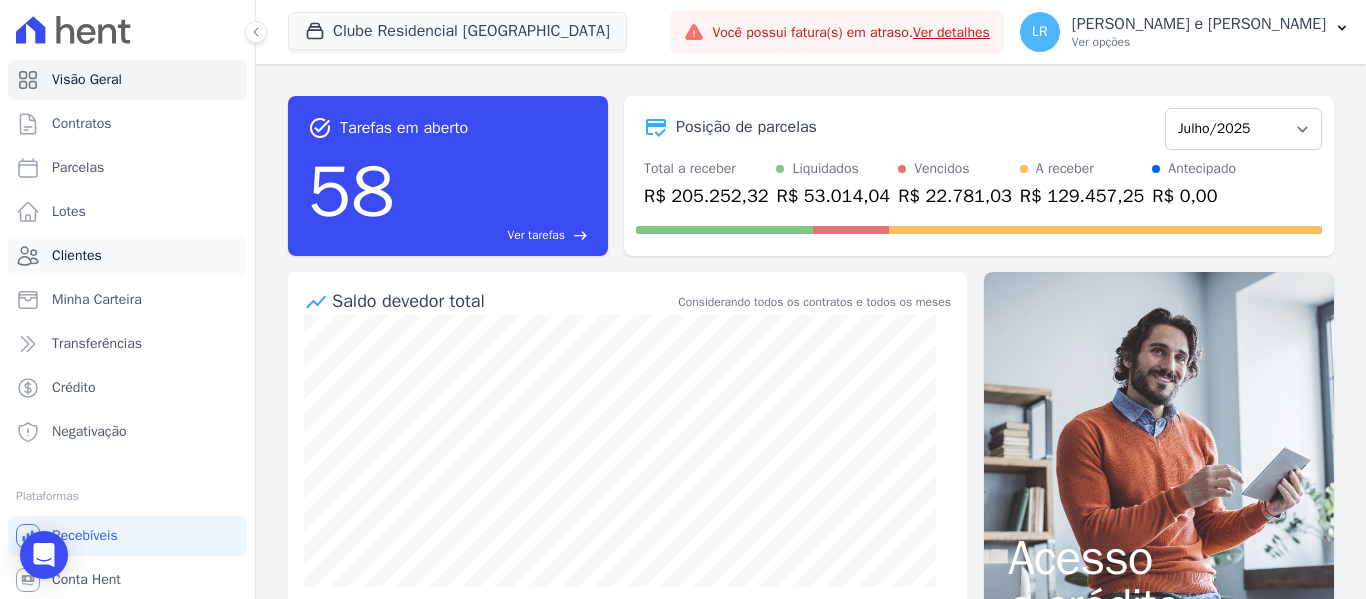 click on "Clientes" at bounding box center [77, 256] 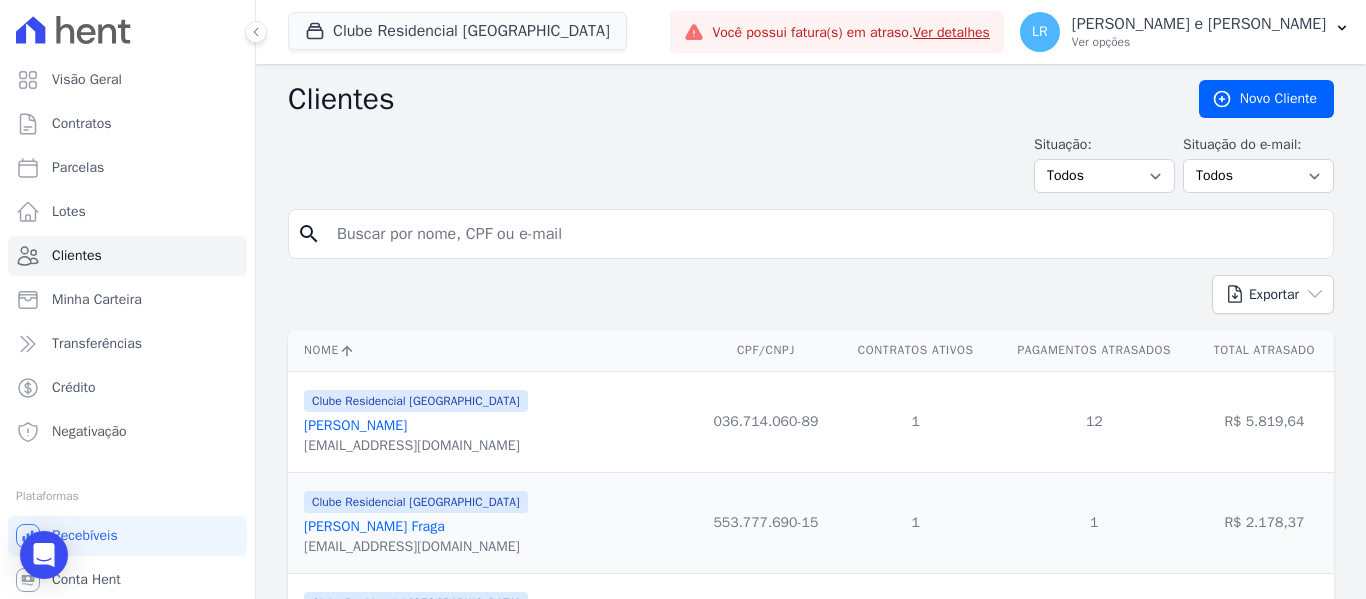 click at bounding box center [825, 234] 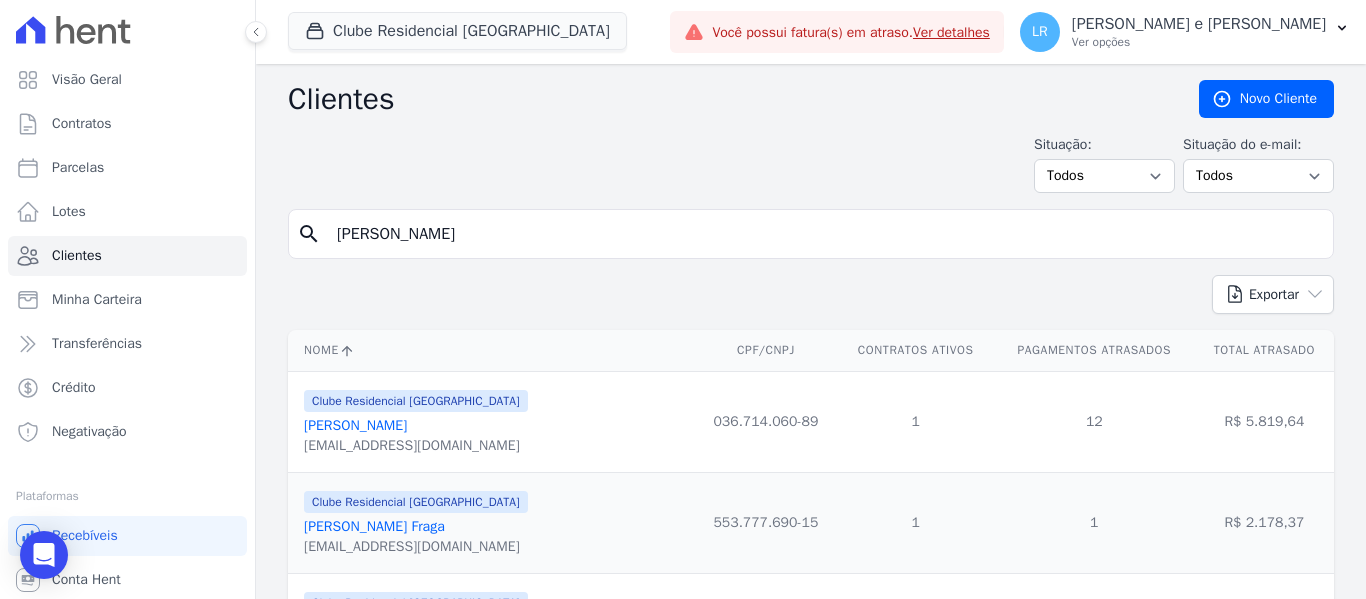 type on "RAFAEL LUCENA" 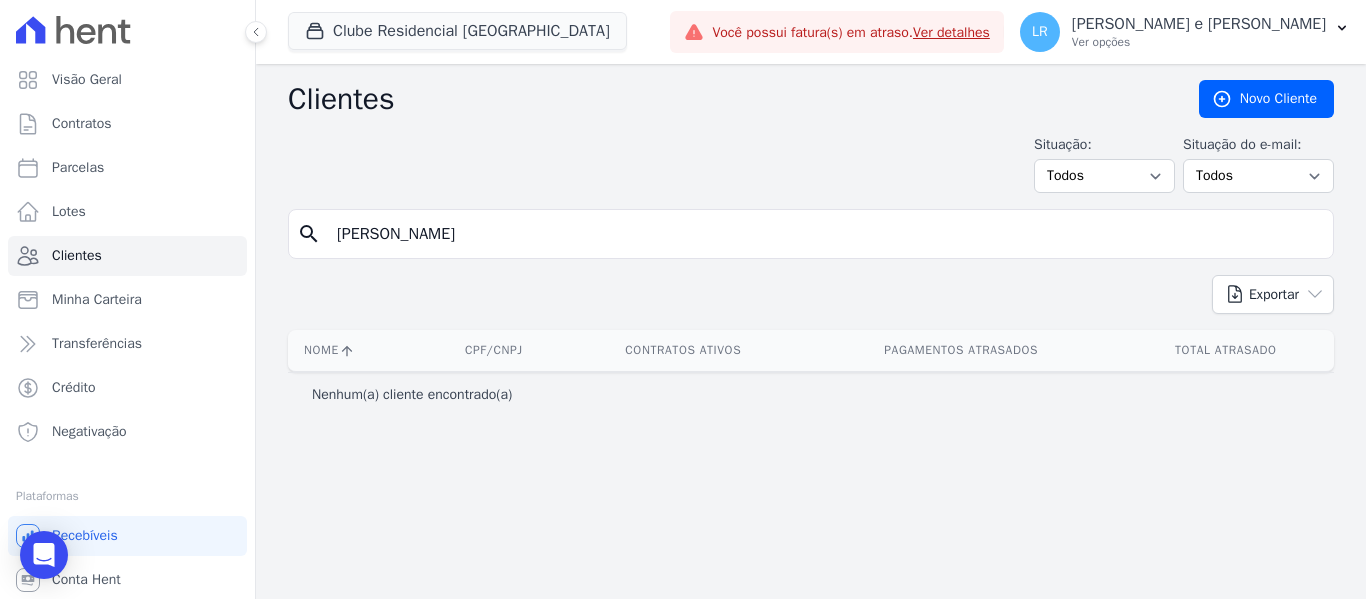 click on "RAFAEL LUCENA" at bounding box center [825, 234] 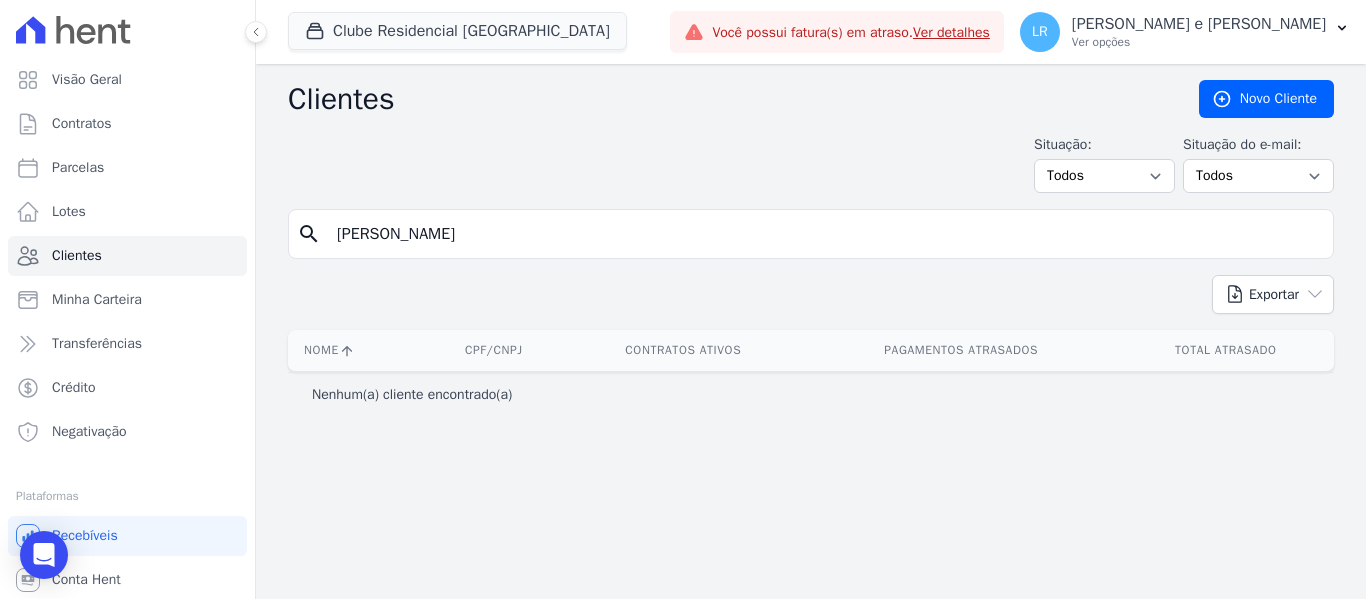 type on "RAFAEL" 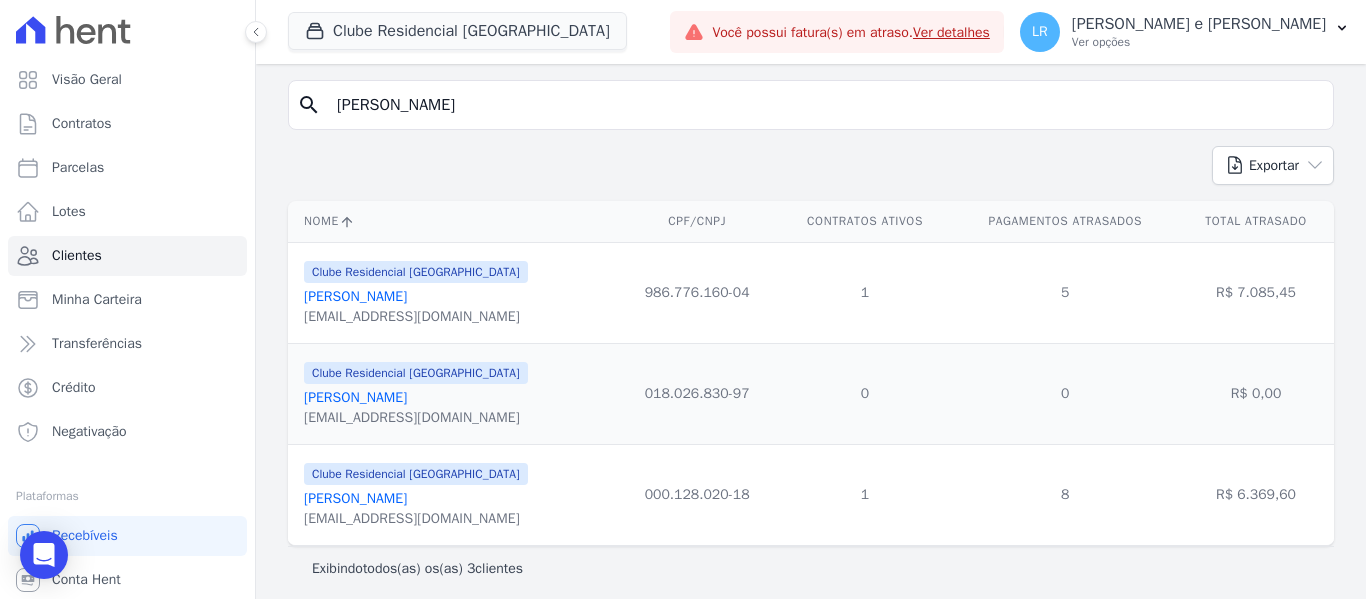 scroll, scrollTop: 138, scrollLeft: 0, axis: vertical 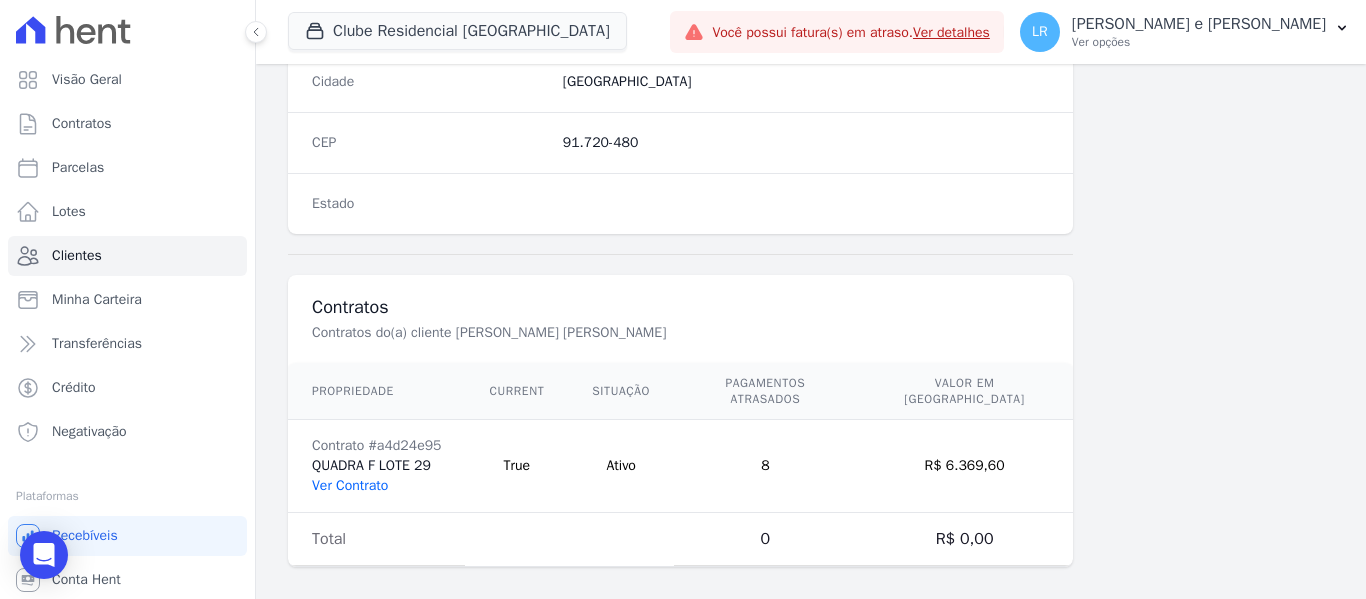 click on "Ver Contrato" at bounding box center [350, 485] 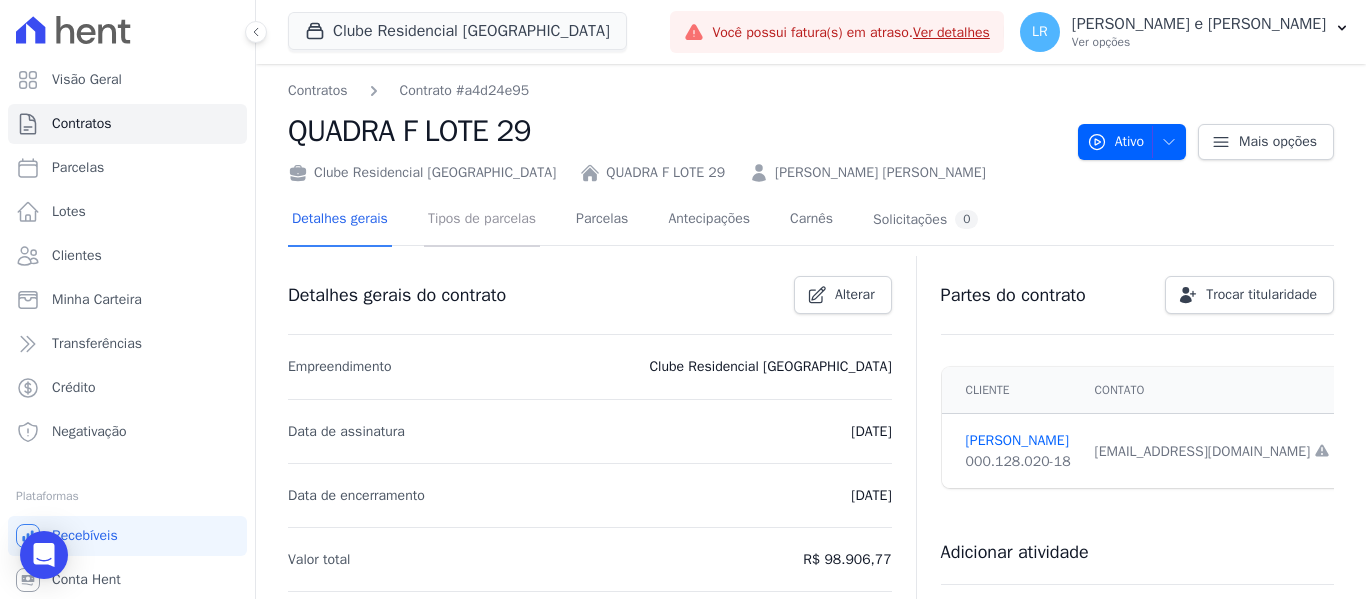 click on "Tipos de parcelas" at bounding box center (482, 220) 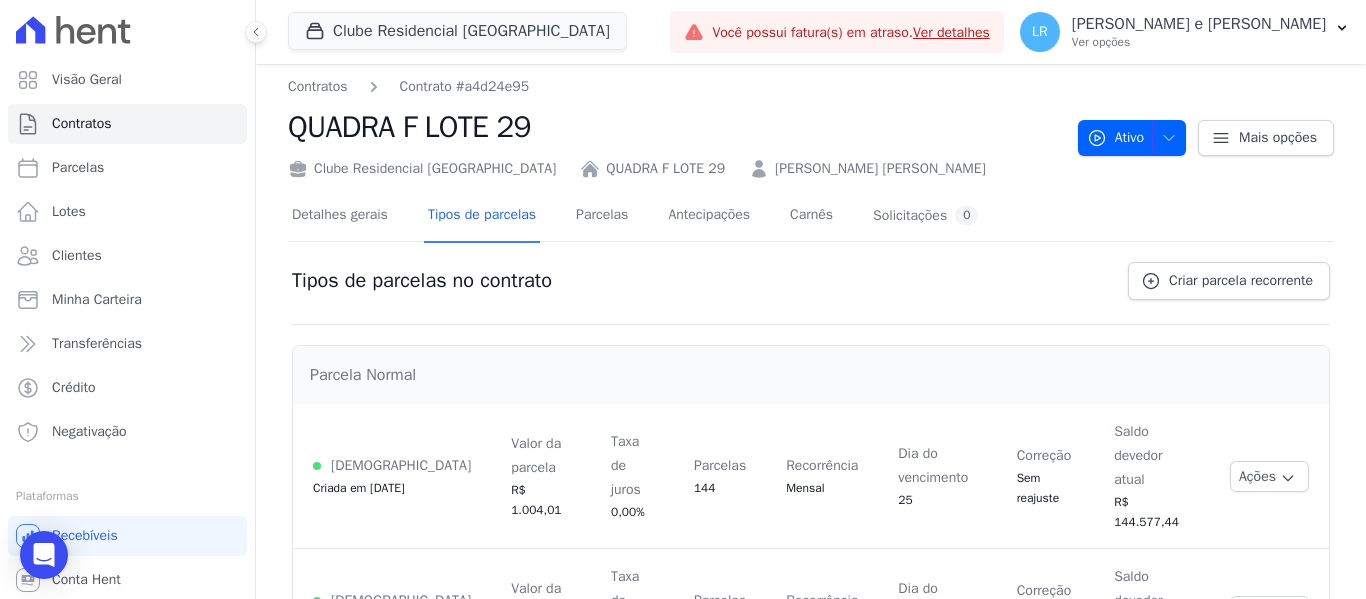 scroll, scrollTop: 0, scrollLeft: 0, axis: both 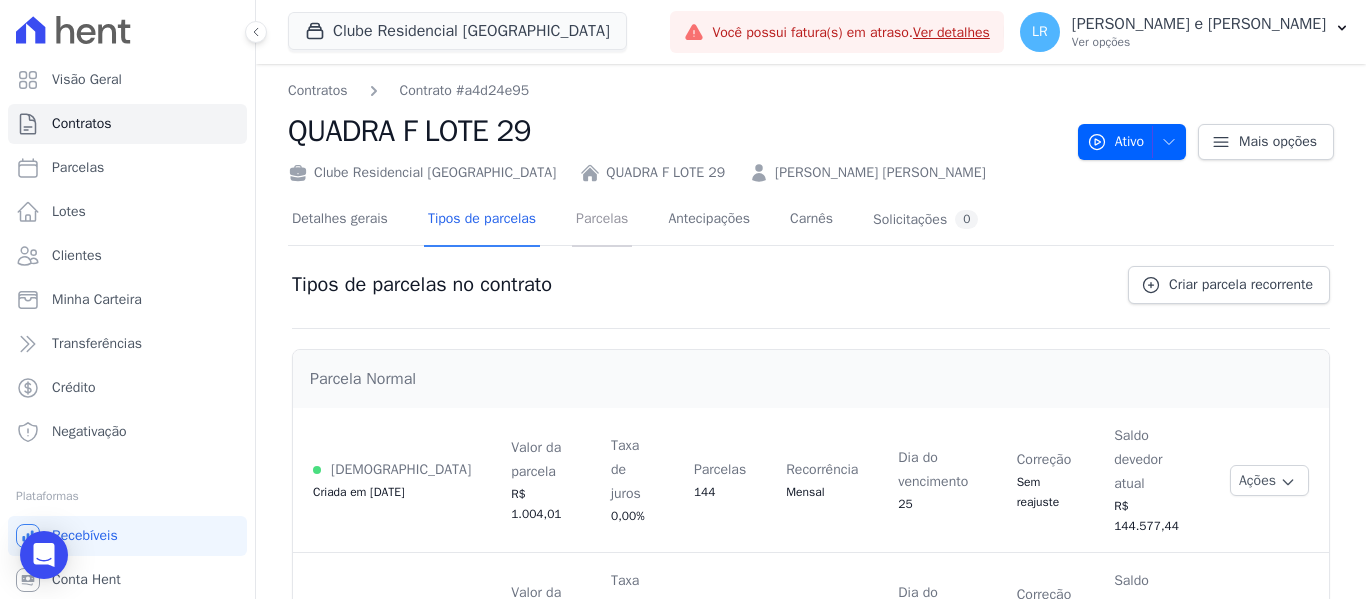 click on "Parcelas" at bounding box center [602, 220] 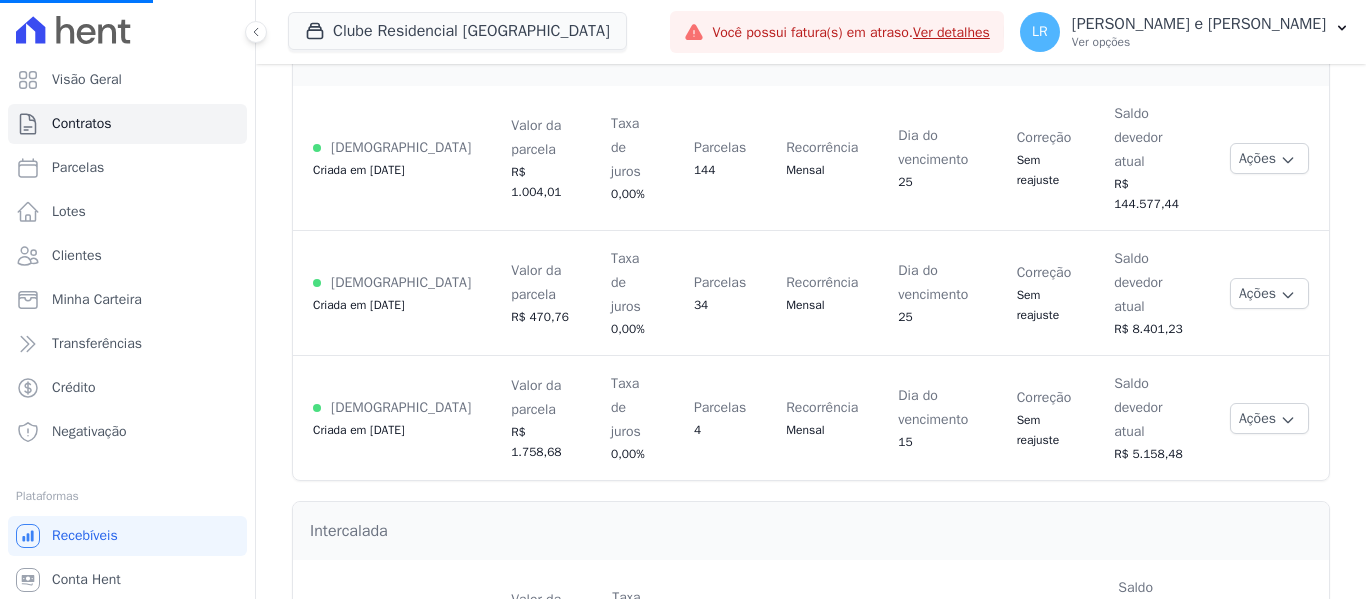 scroll, scrollTop: 324, scrollLeft: 0, axis: vertical 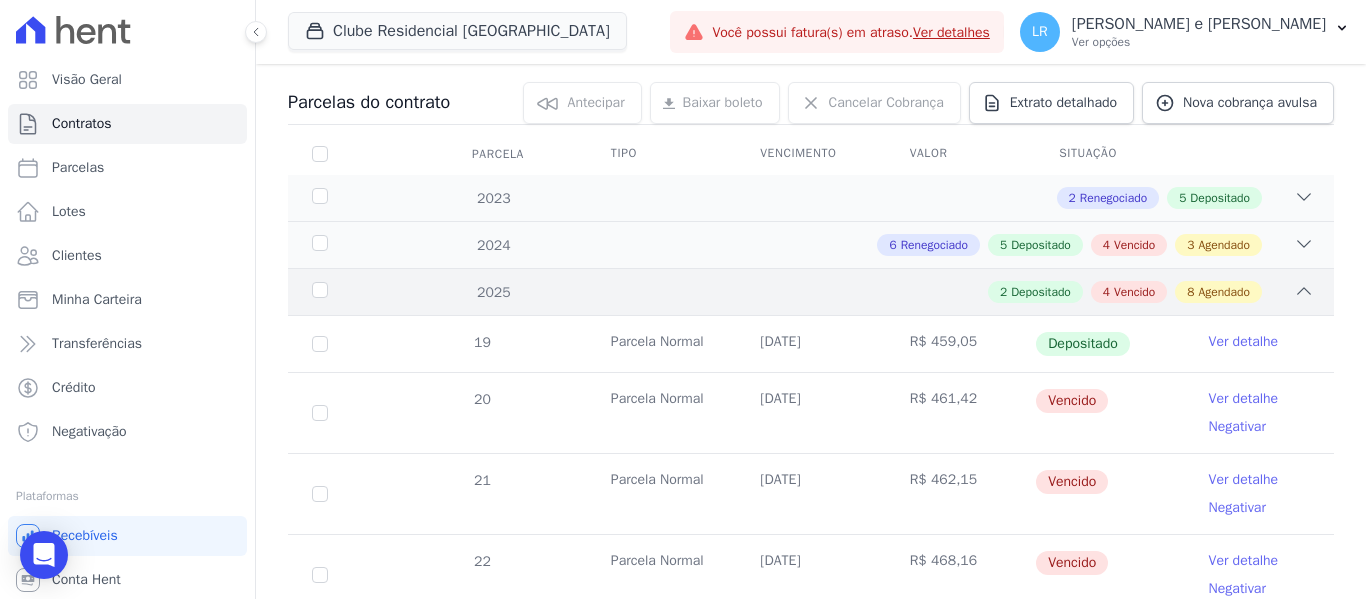 click 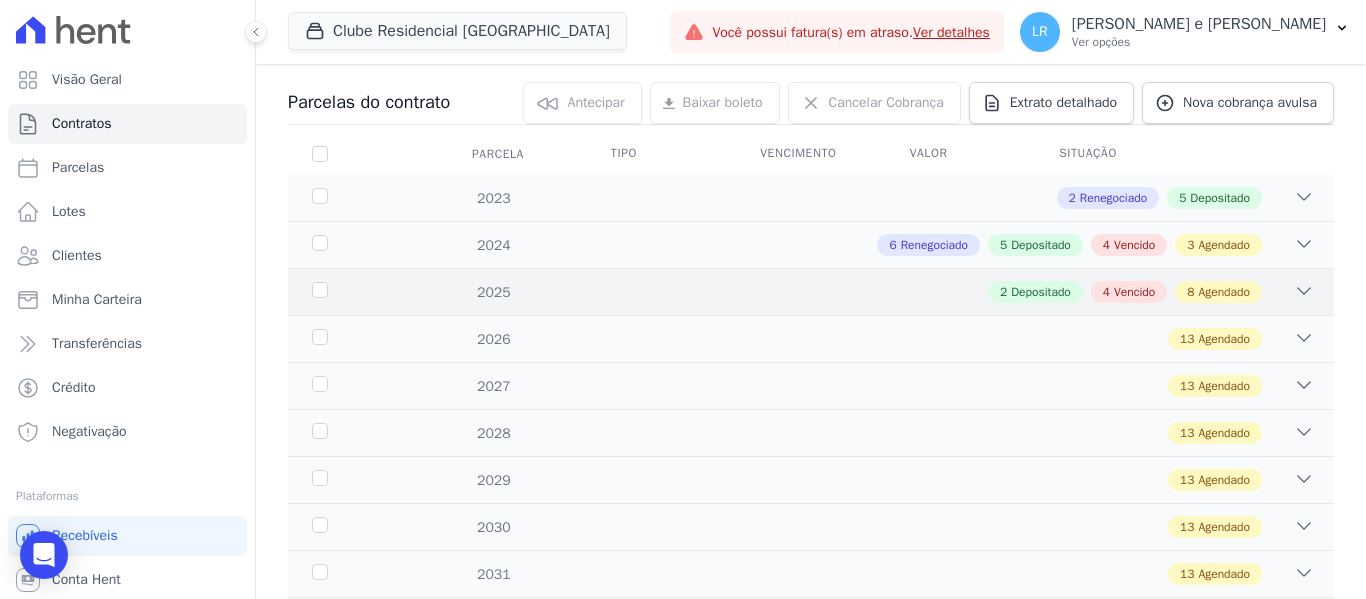 click on "2
Depositado
4
Vencido
8
Agendado" at bounding box center [862, 292] 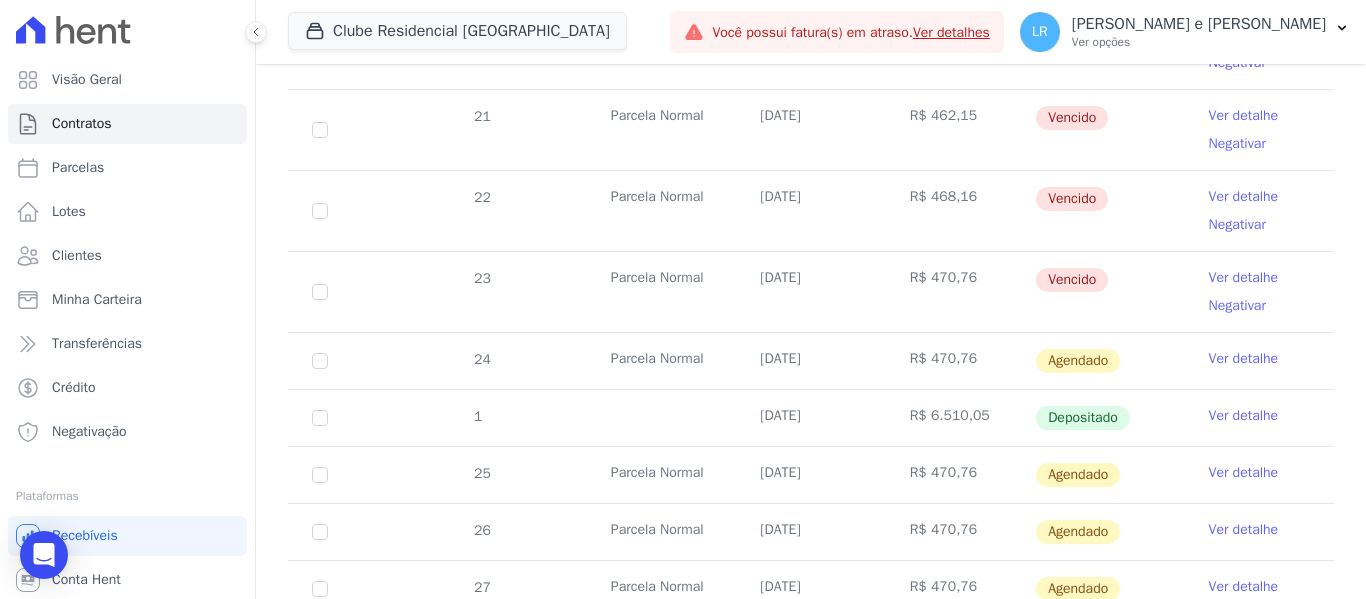 scroll, scrollTop: 600, scrollLeft: 0, axis: vertical 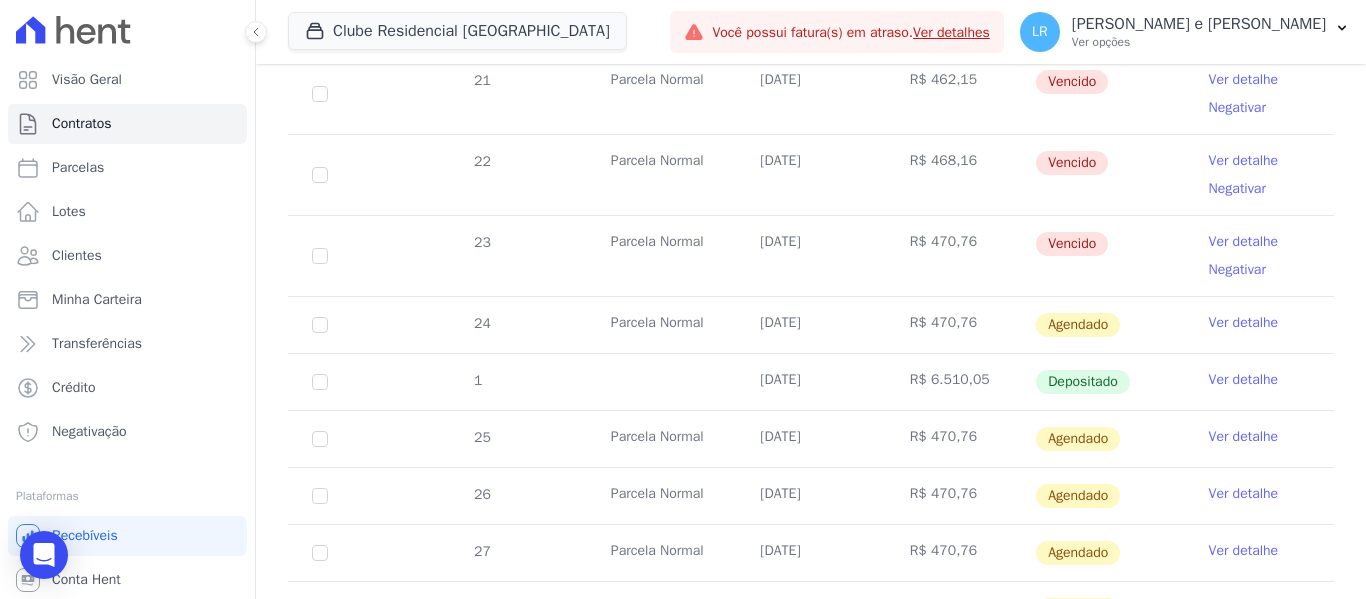 drag, startPoint x: 749, startPoint y: 382, endPoint x: 863, endPoint y: 375, distance: 114.21471 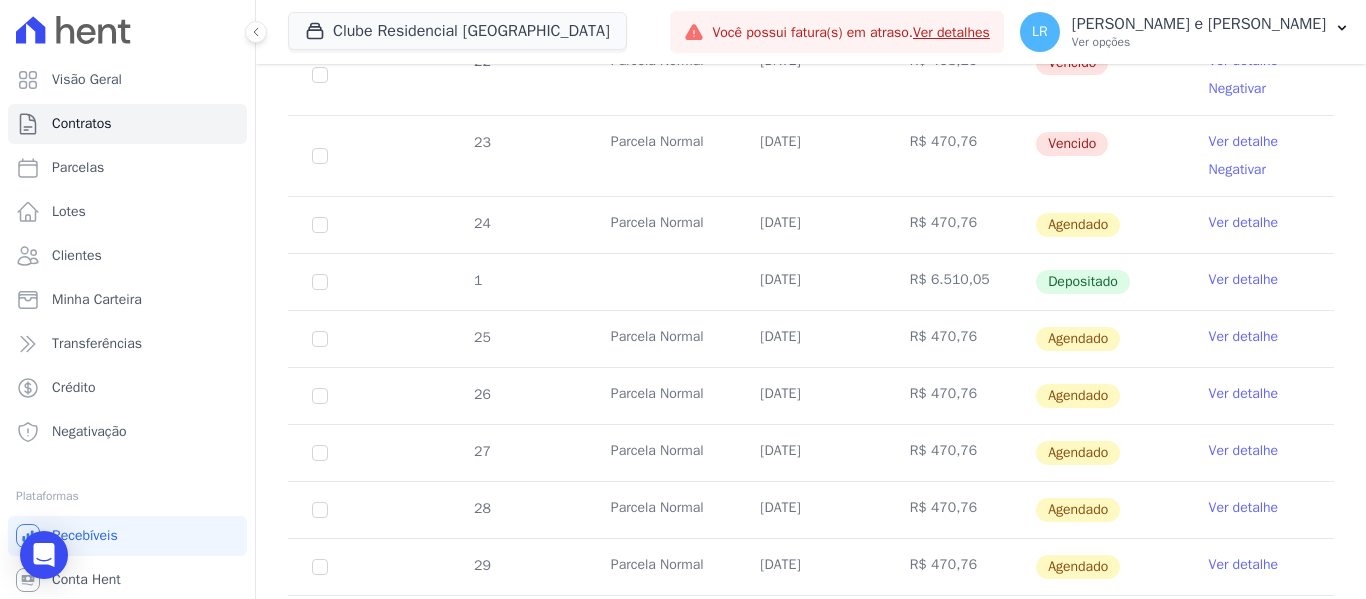 scroll, scrollTop: 800, scrollLeft: 0, axis: vertical 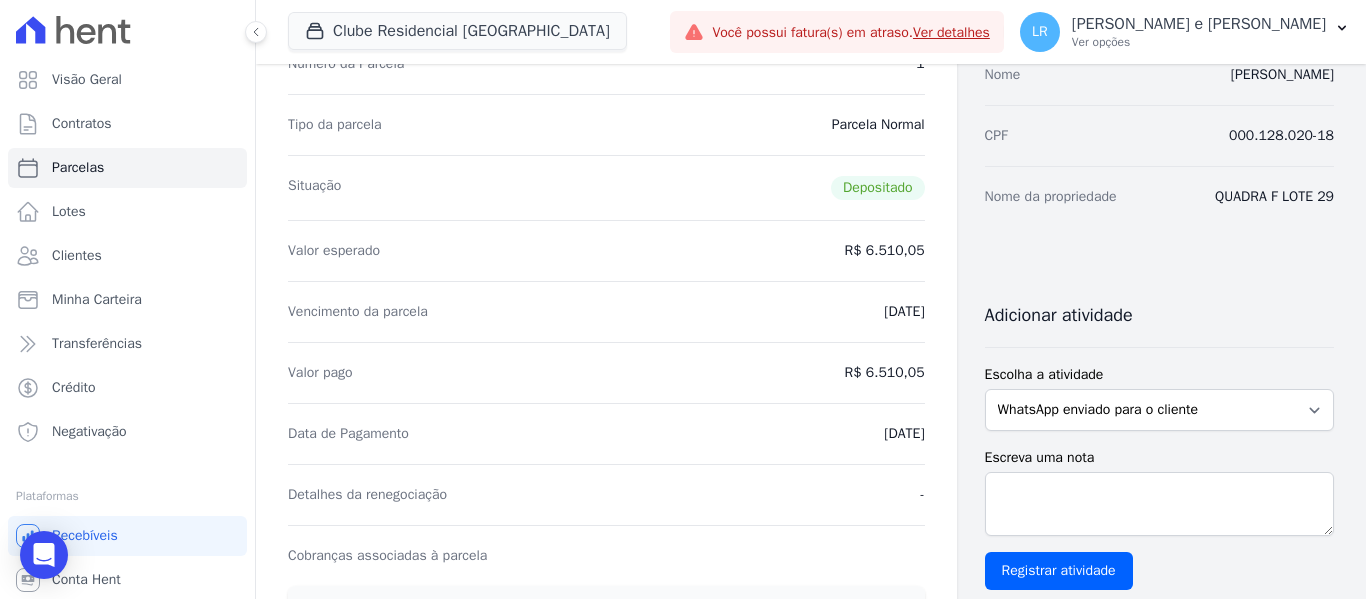 drag, startPoint x: 863, startPoint y: 374, endPoint x: 915, endPoint y: 374, distance: 52 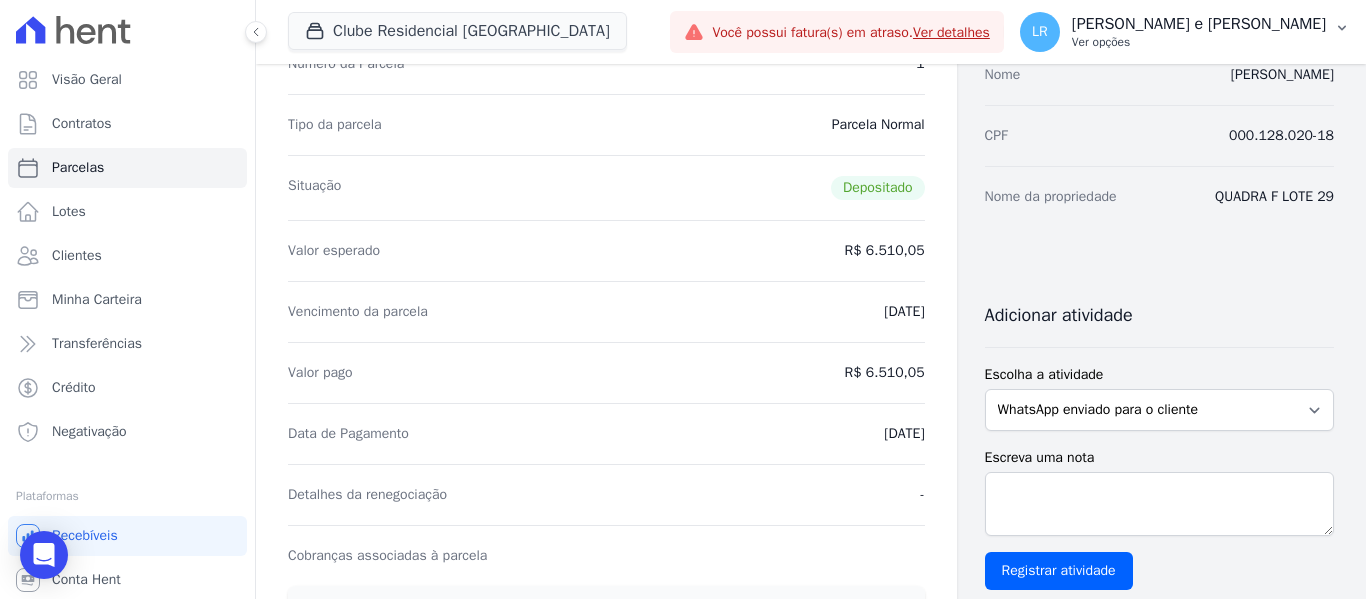 click on "Ver opções" at bounding box center [1199, 42] 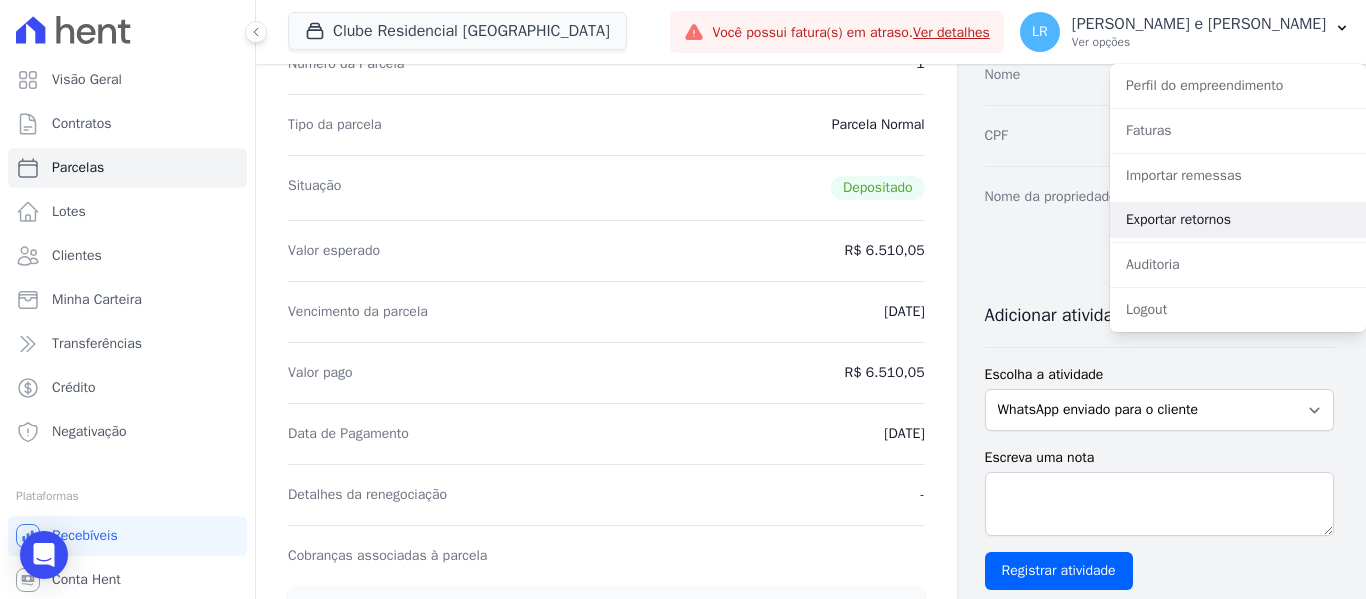 click on "Exportar retornos" at bounding box center (1238, 220) 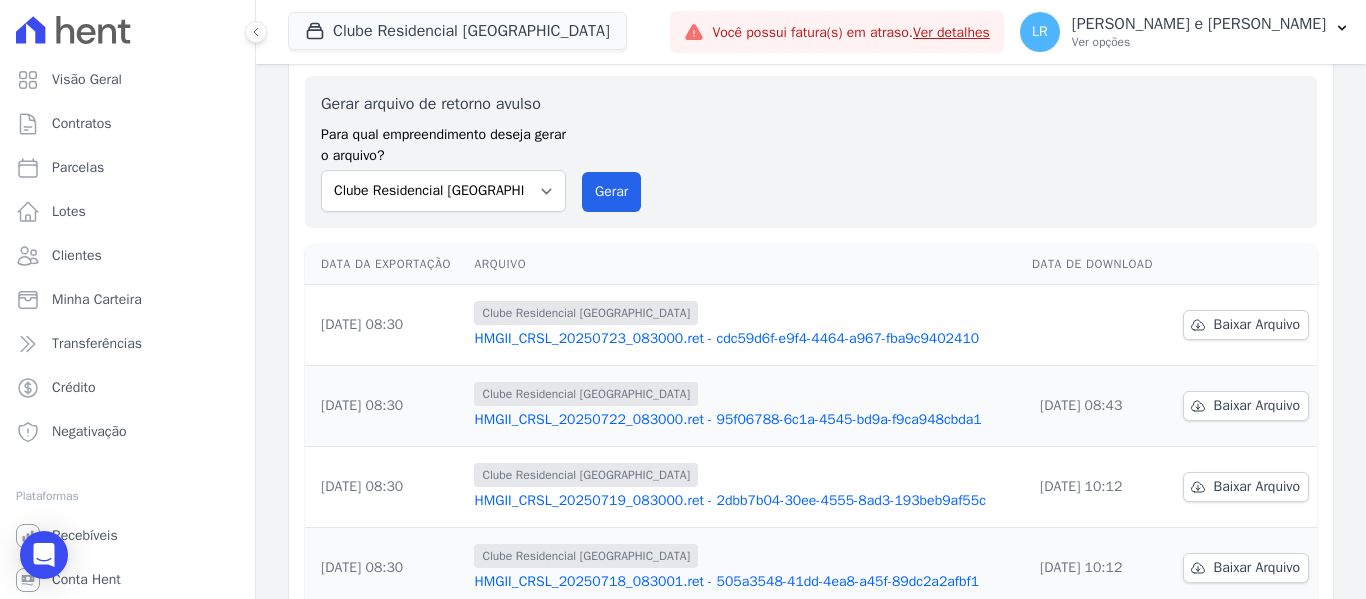 scroll, scrollTop: 100, scrollLeft: 0, axis: vertical 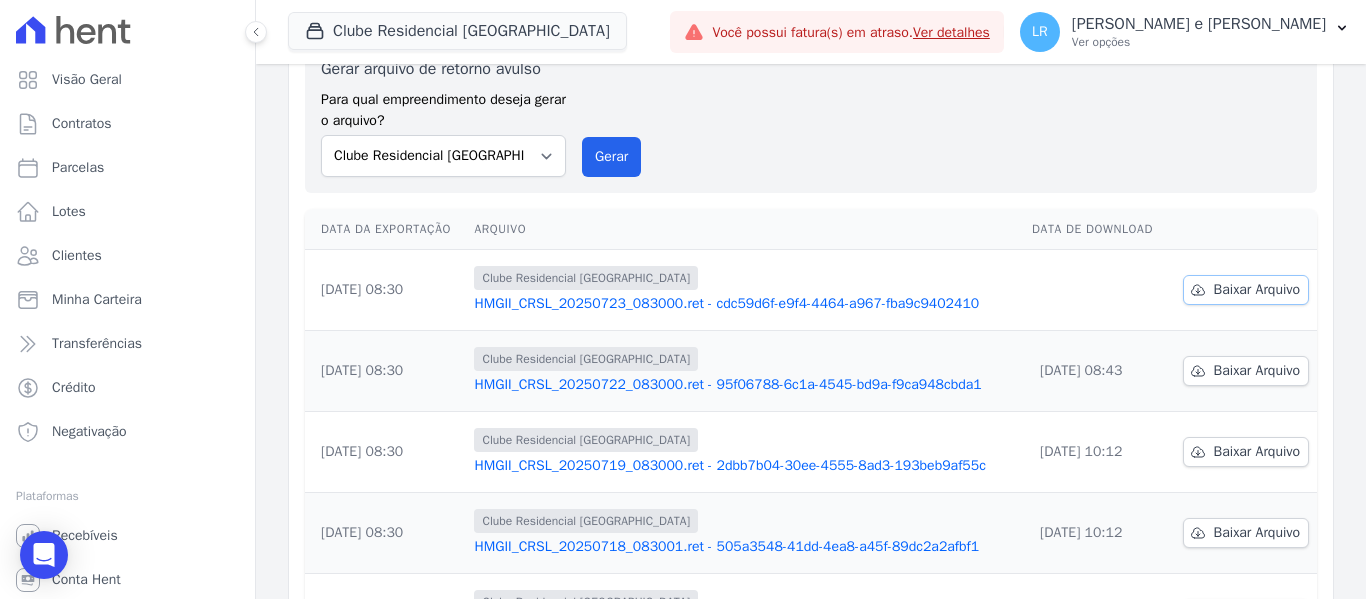 click on "Baixar Arquivo" at bounding box center (1257, 290) 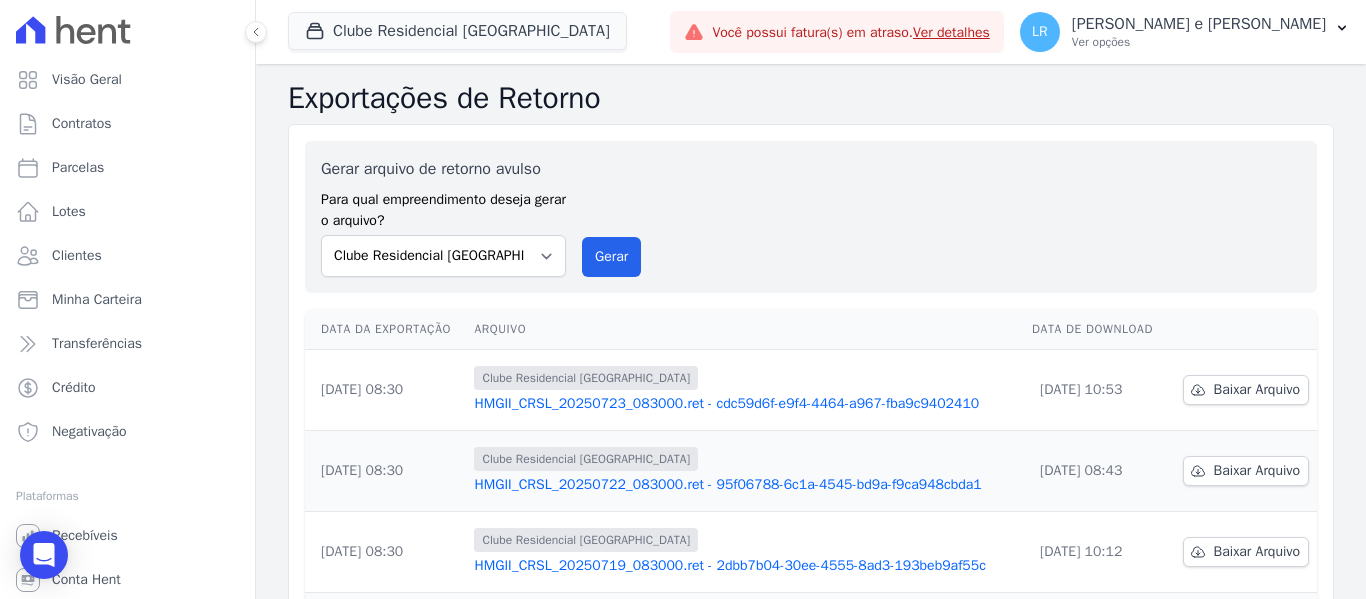 scroll, scrollTop: 0, scrollLeft: 0, axis: both 